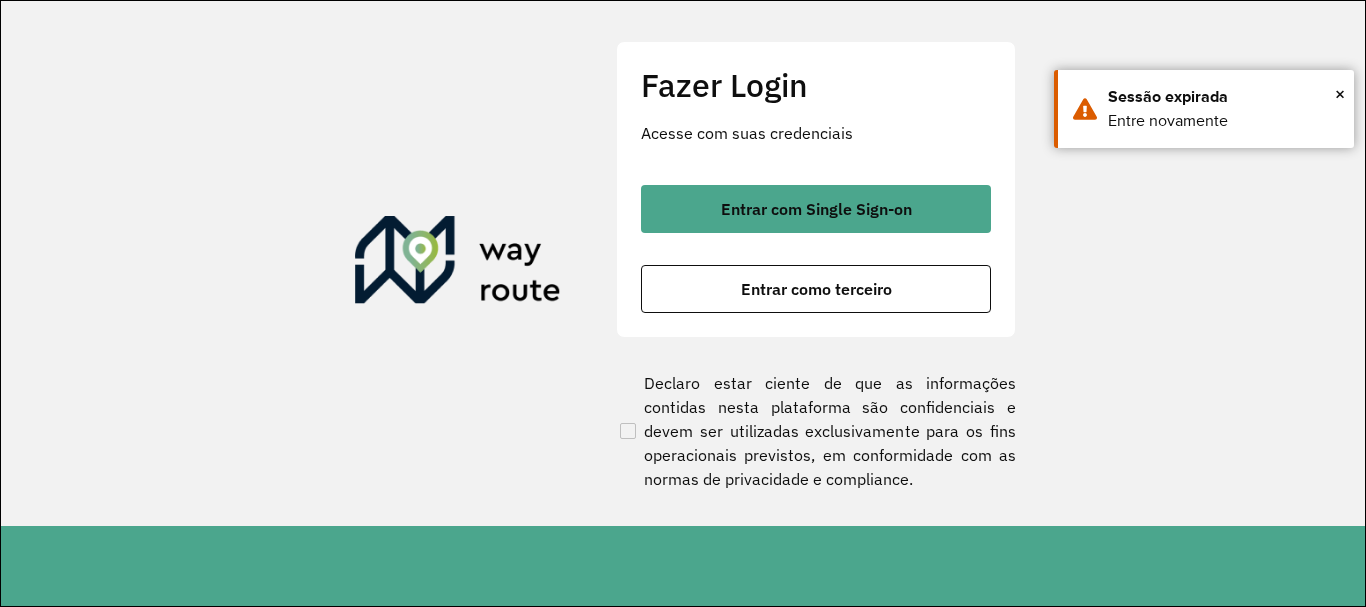 scroll, scrollTop: 0, scrollLeft: 0, axis: both 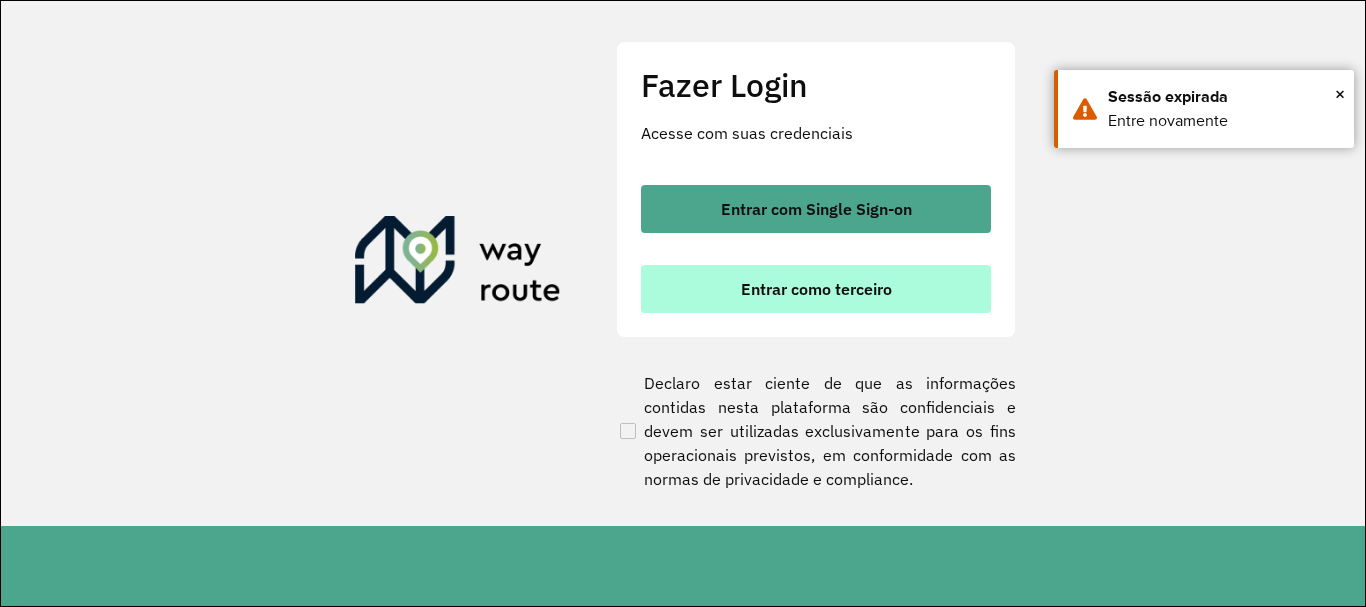click on "Entrar como terceiro" at bounding box center (816, 289) 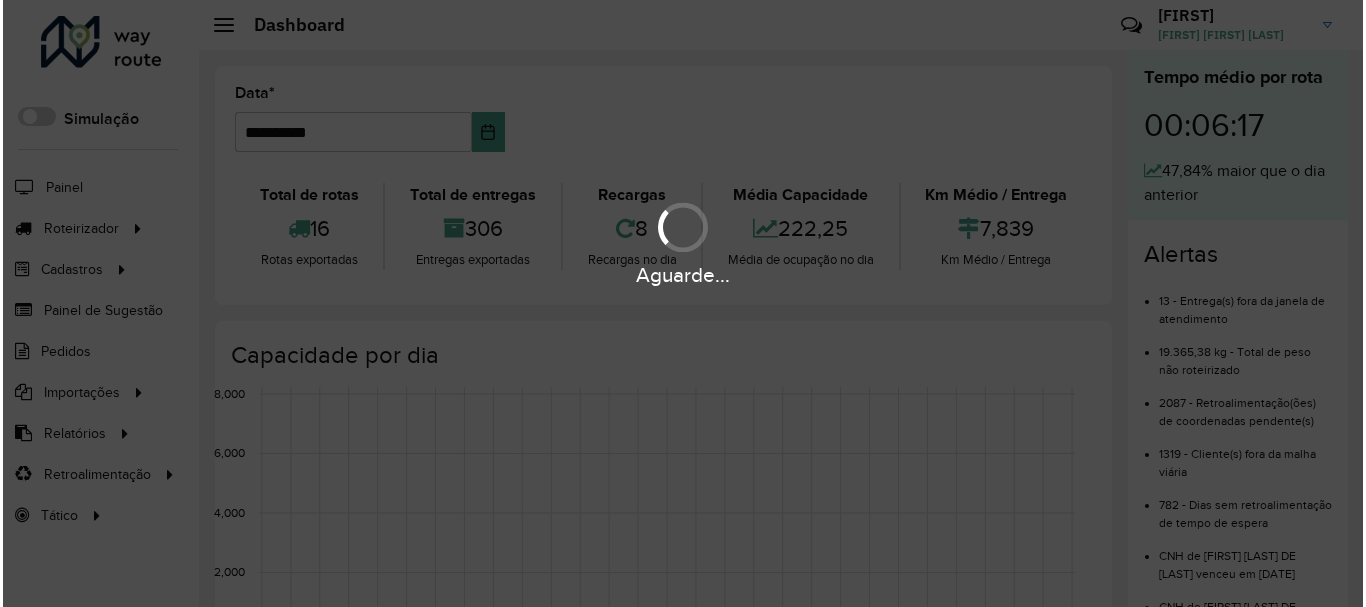 scroll, scrollTop: 0, scrollLeft: 0, axis: both 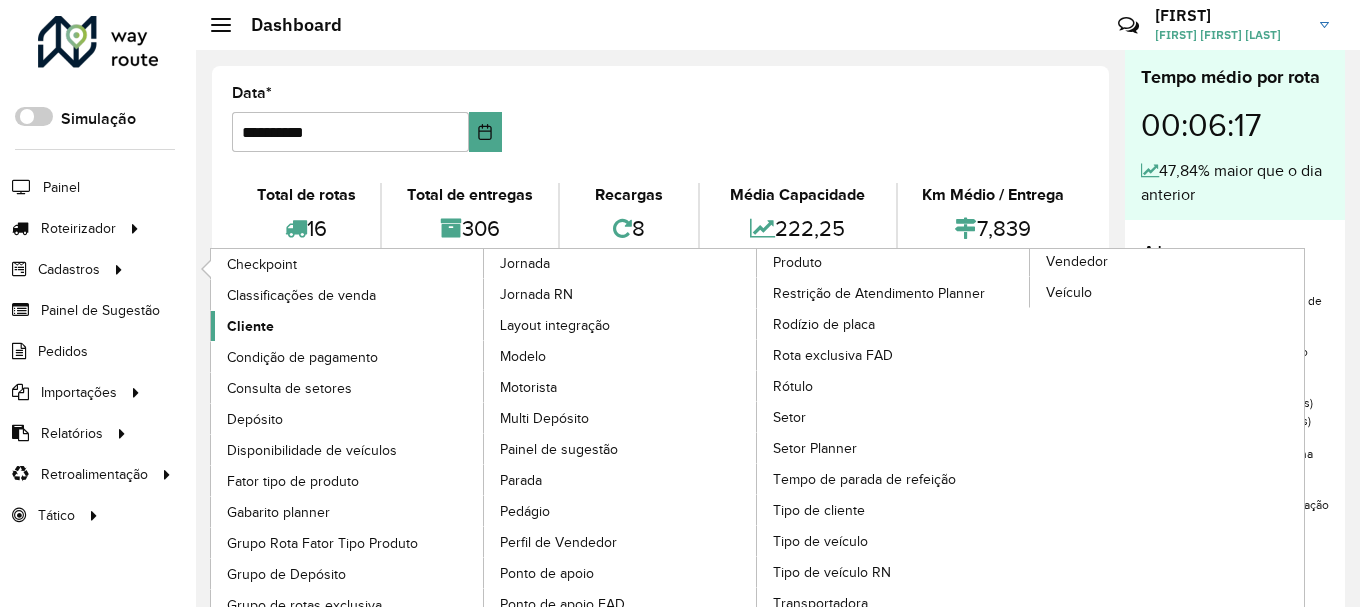 click on "Cliente" 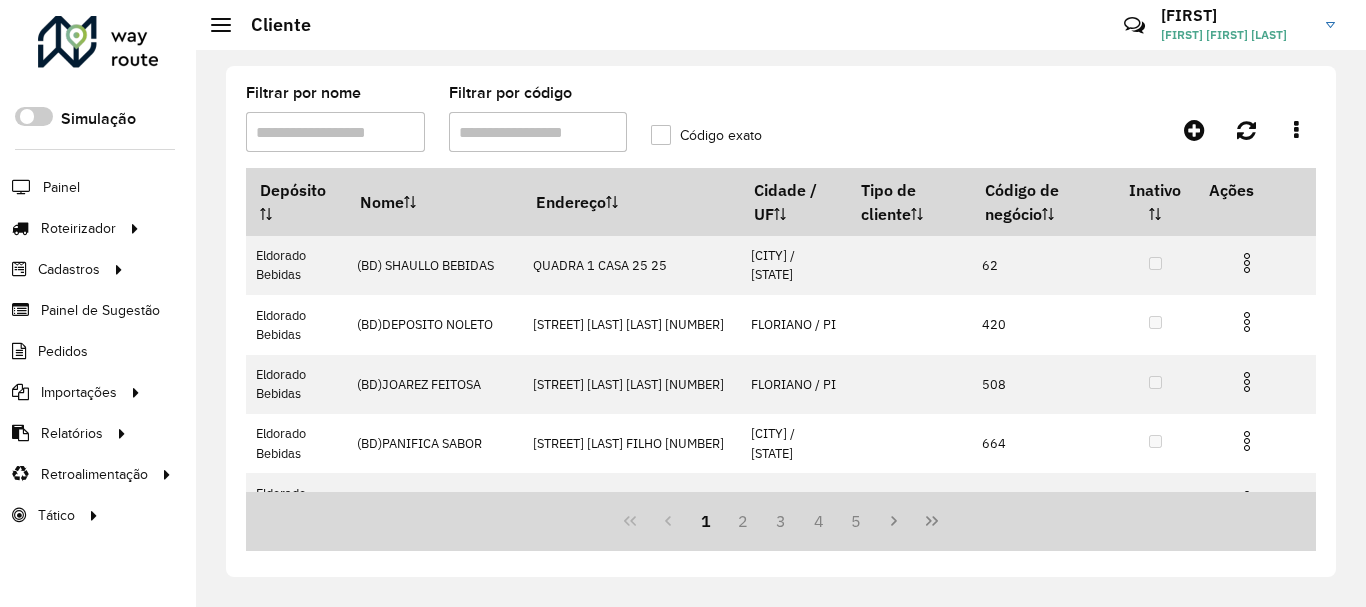 click on "Filtrar por código" at bounding box center (538, 132) 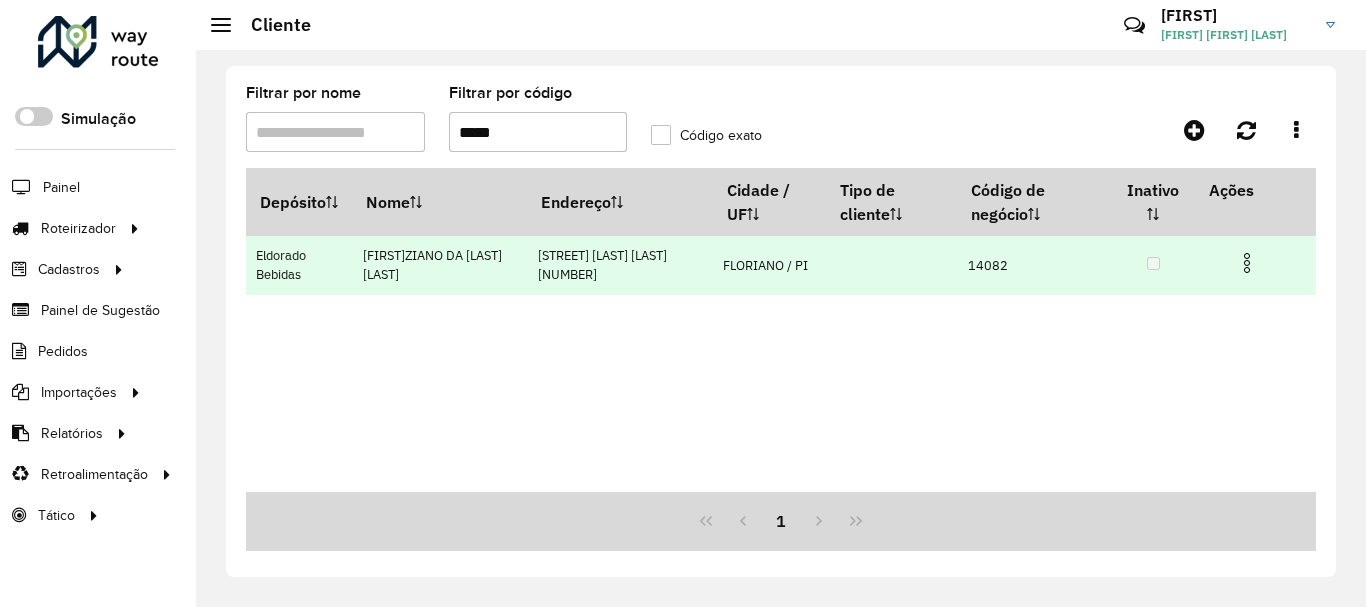 type on "*****" 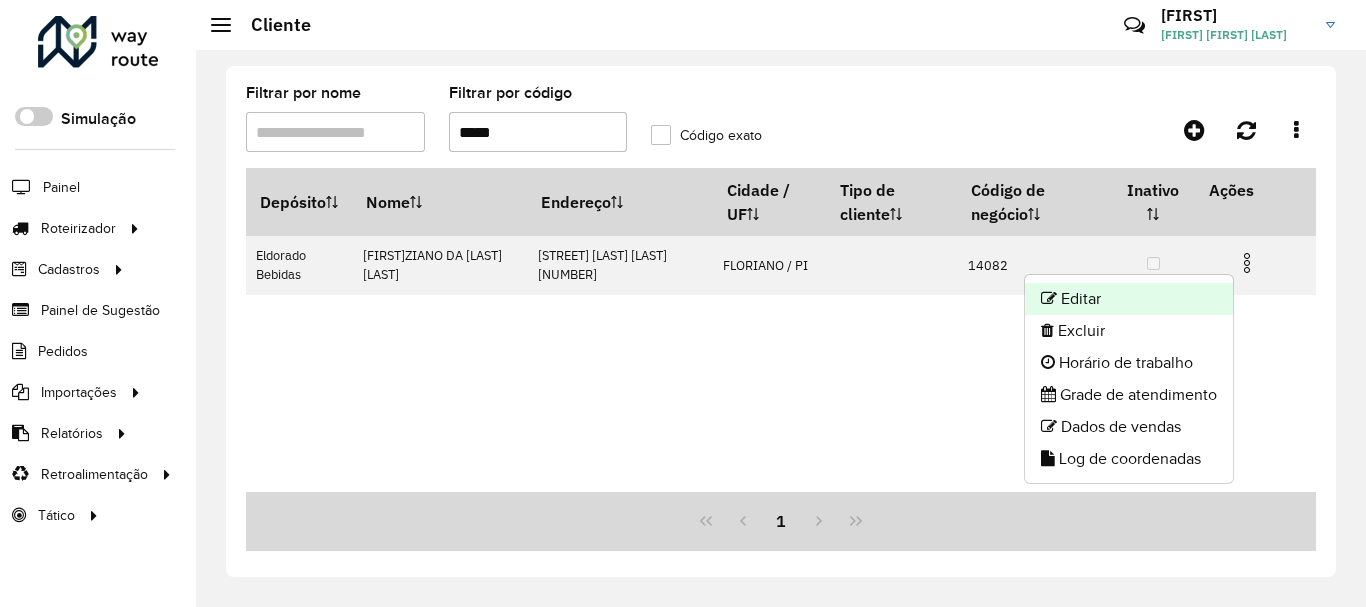 click on "Editar" 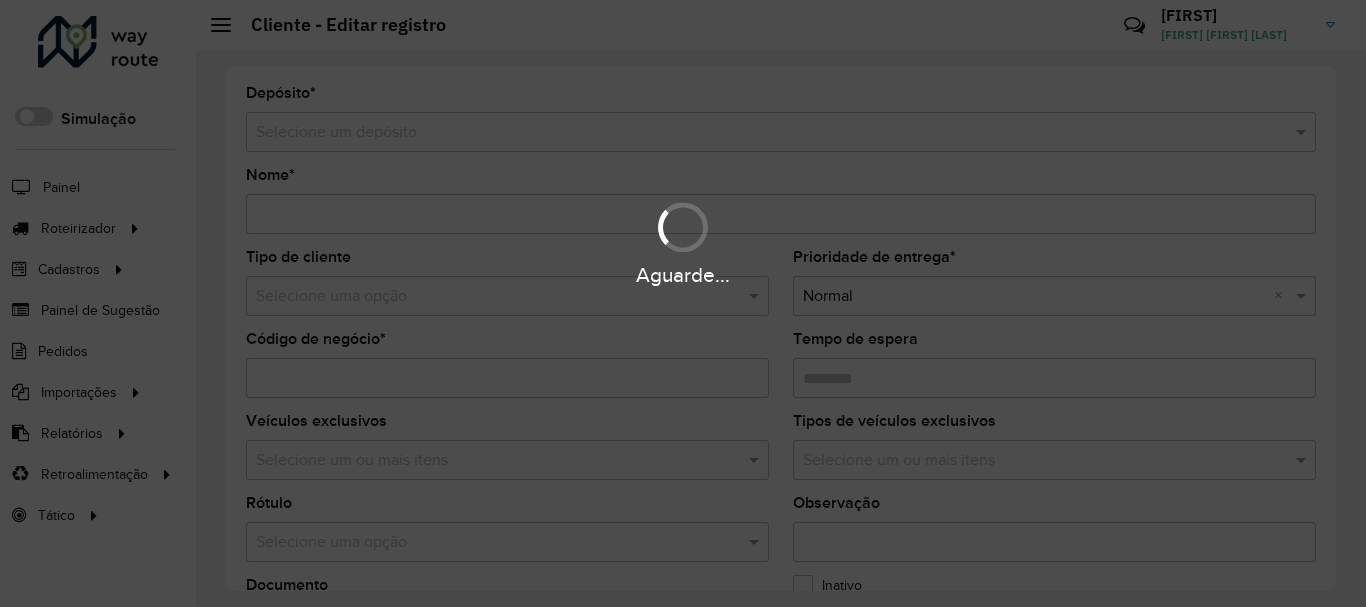 type on "**********" 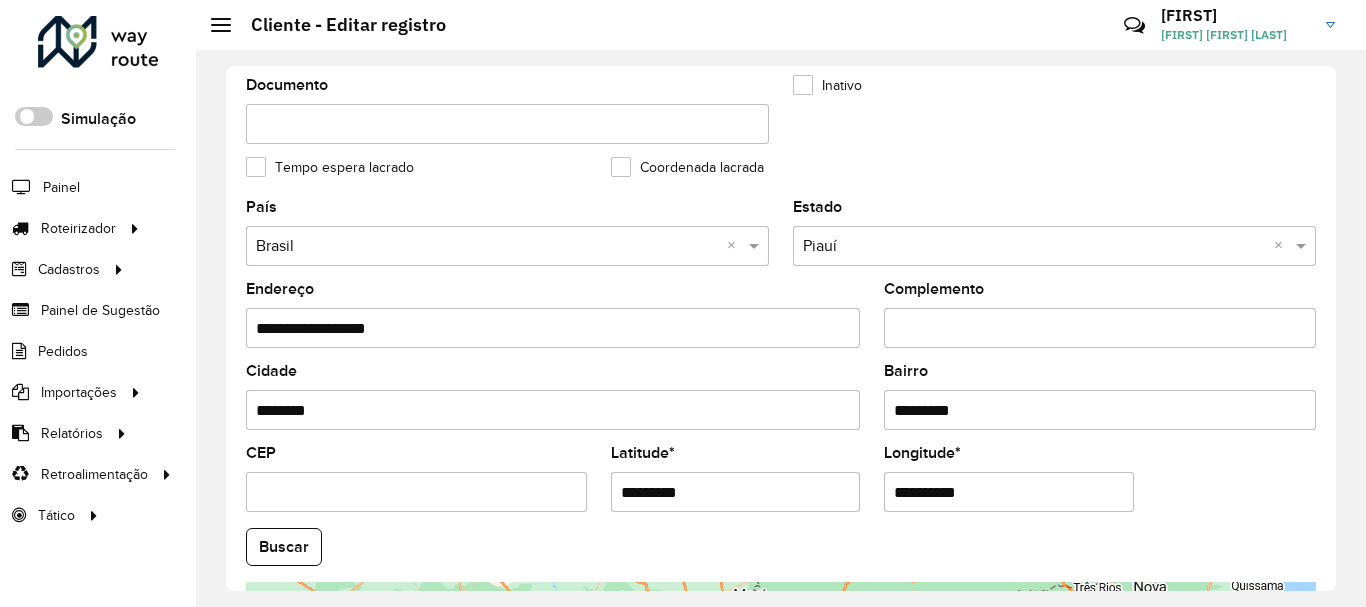 scroll, scrollTop: 881, scrollLeft: 0, axis: vertical 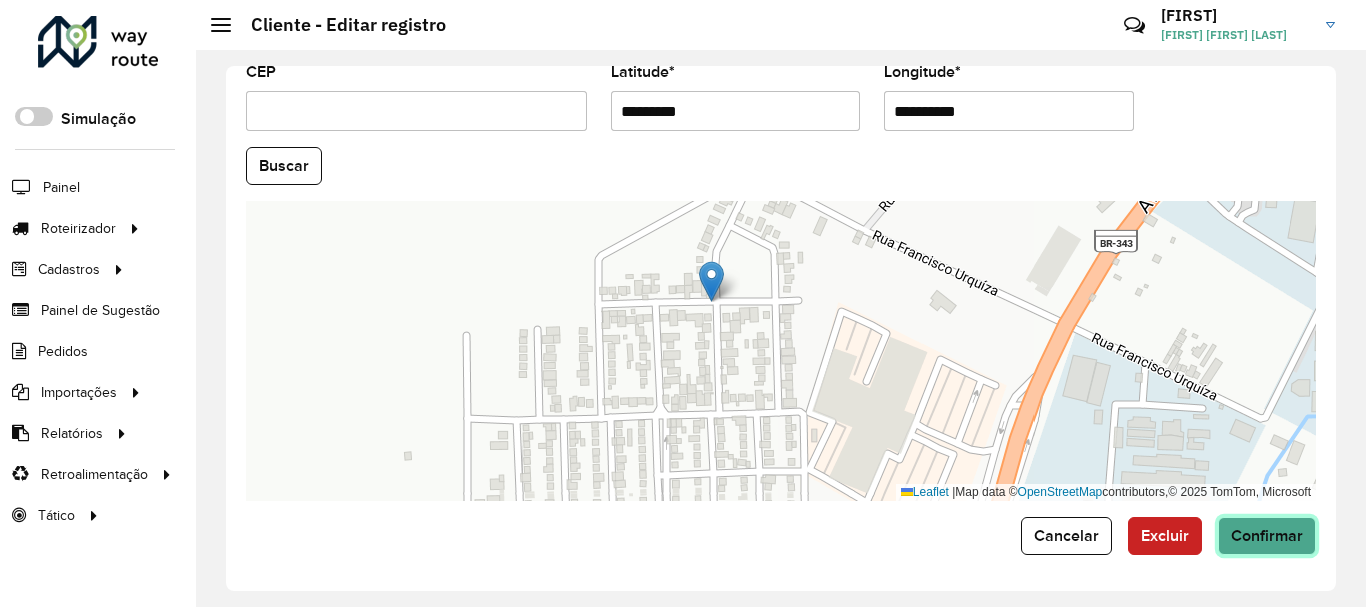 click on "Confirmar" 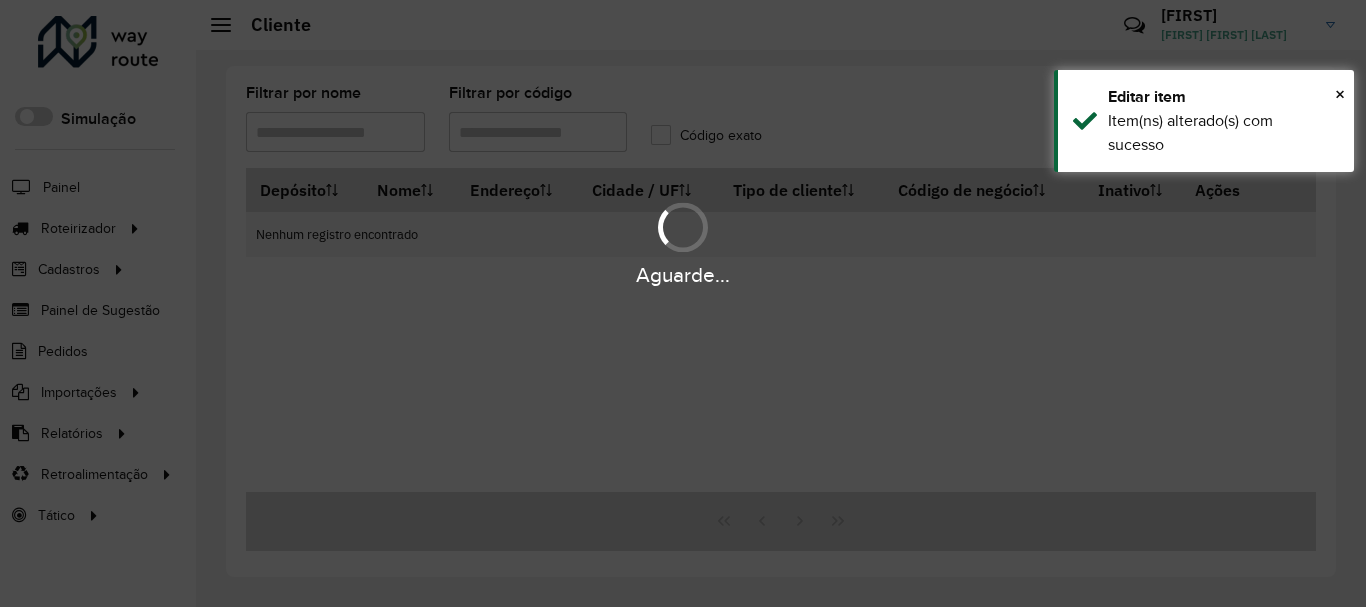 type on "*****" 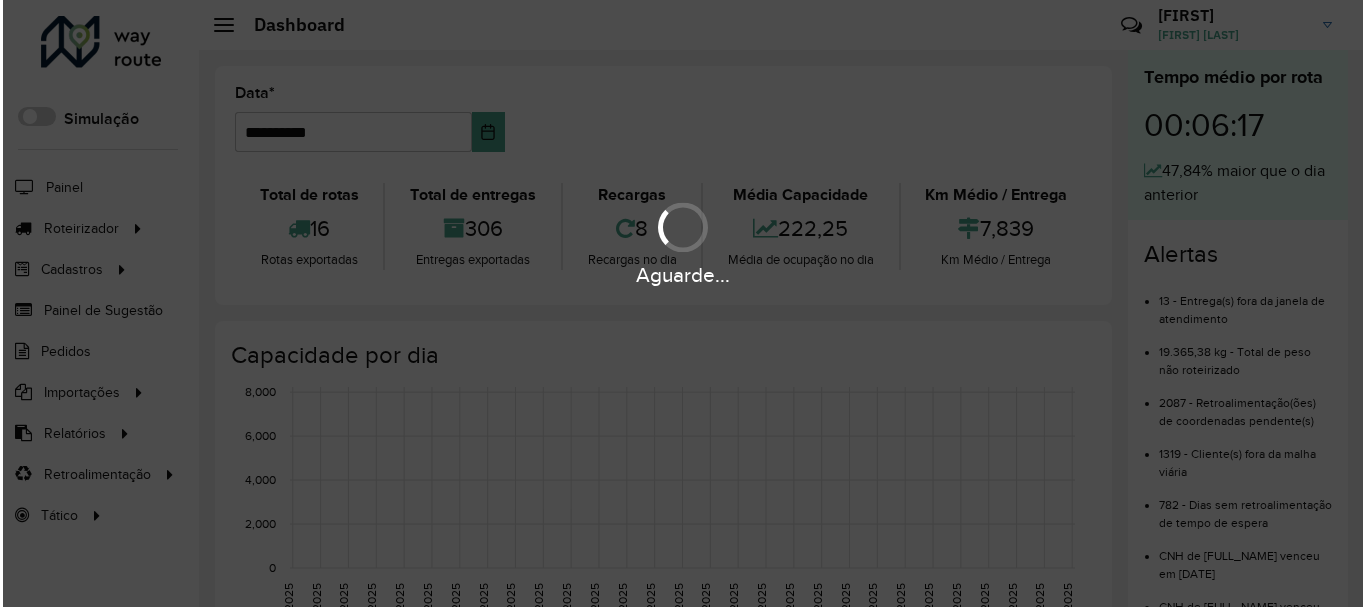 scroll, scrollTop: 0, scrollLeft: 0, axis: both 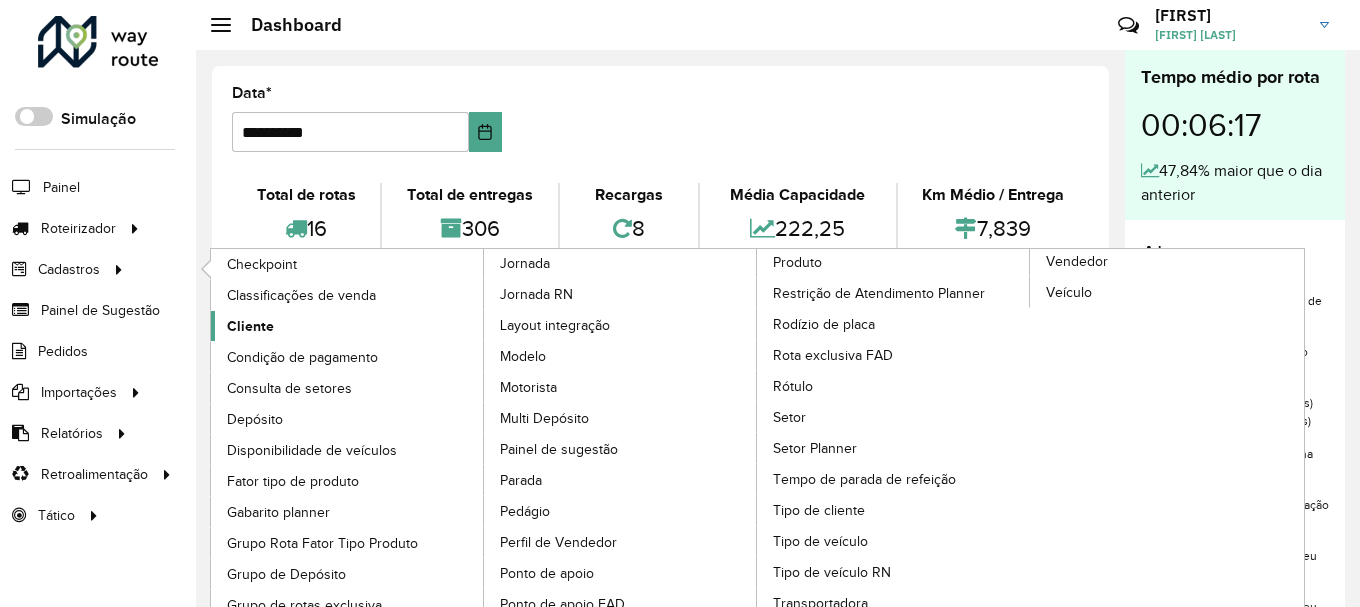 click on "Cliente" 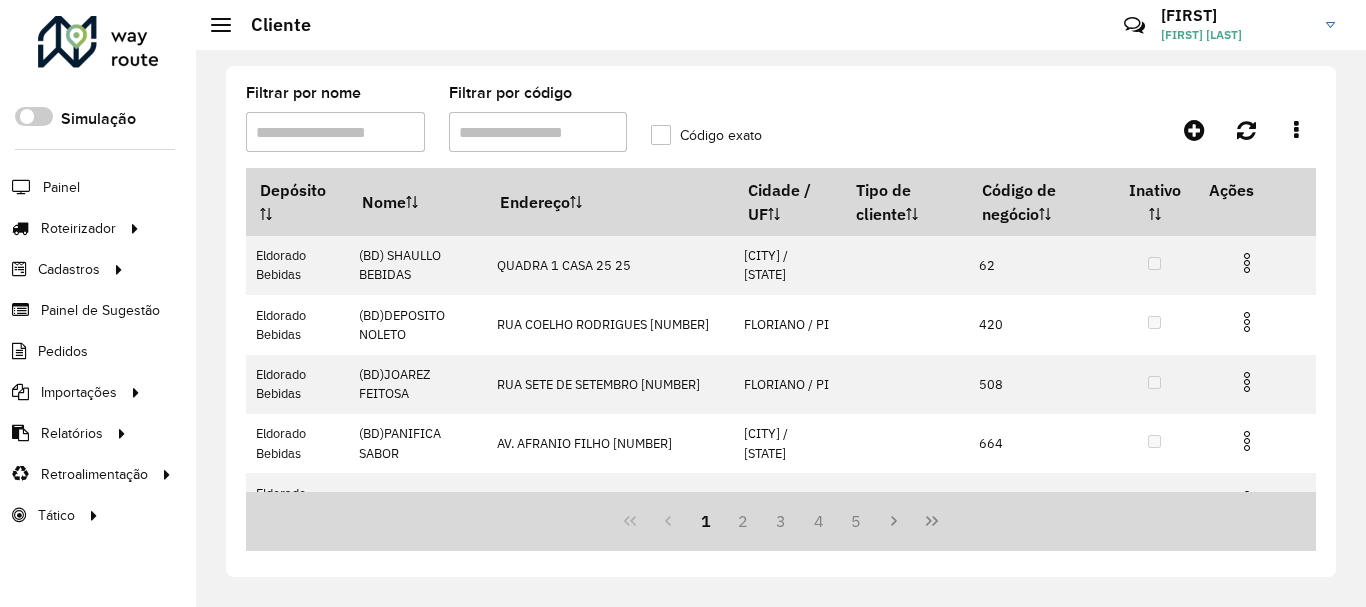 click on "Filtrar por código" at bounding box center [538, 132] 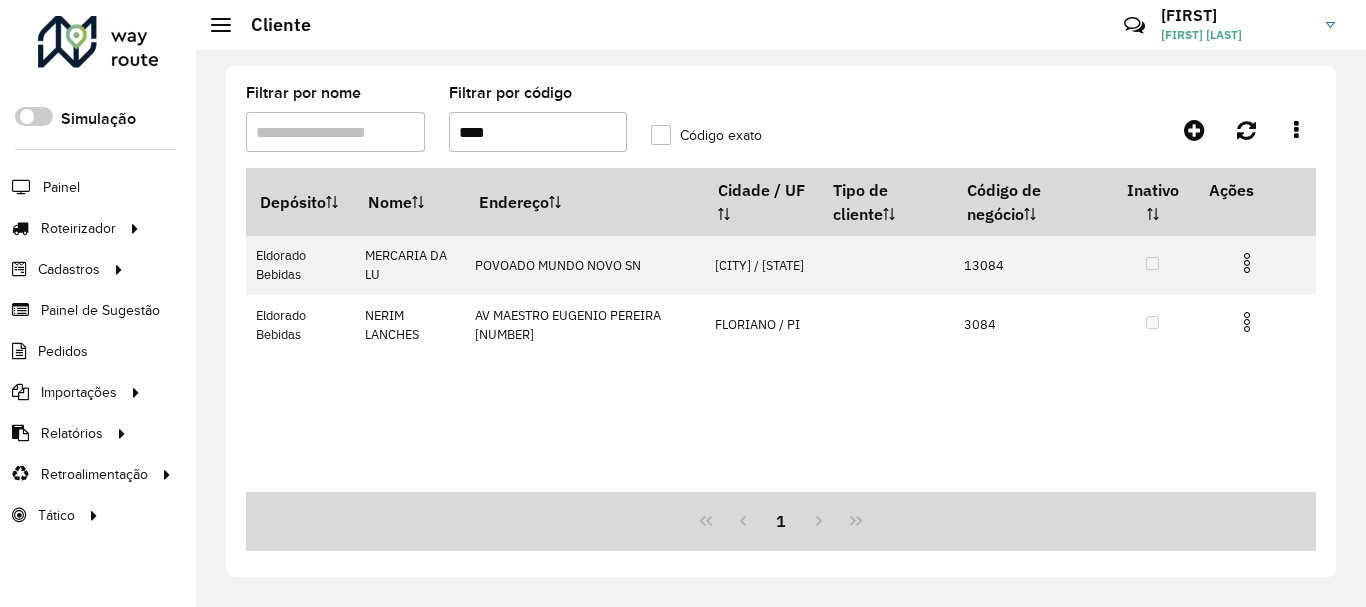 type on "****" 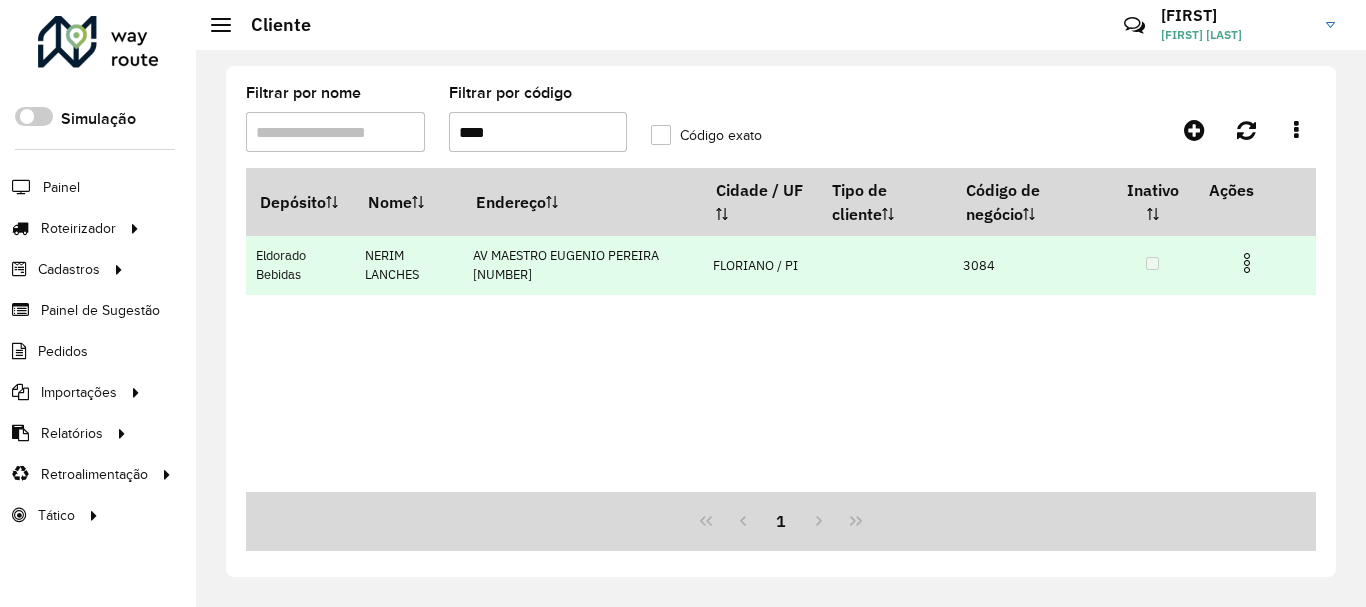 click at bounding box center [1247, 263] 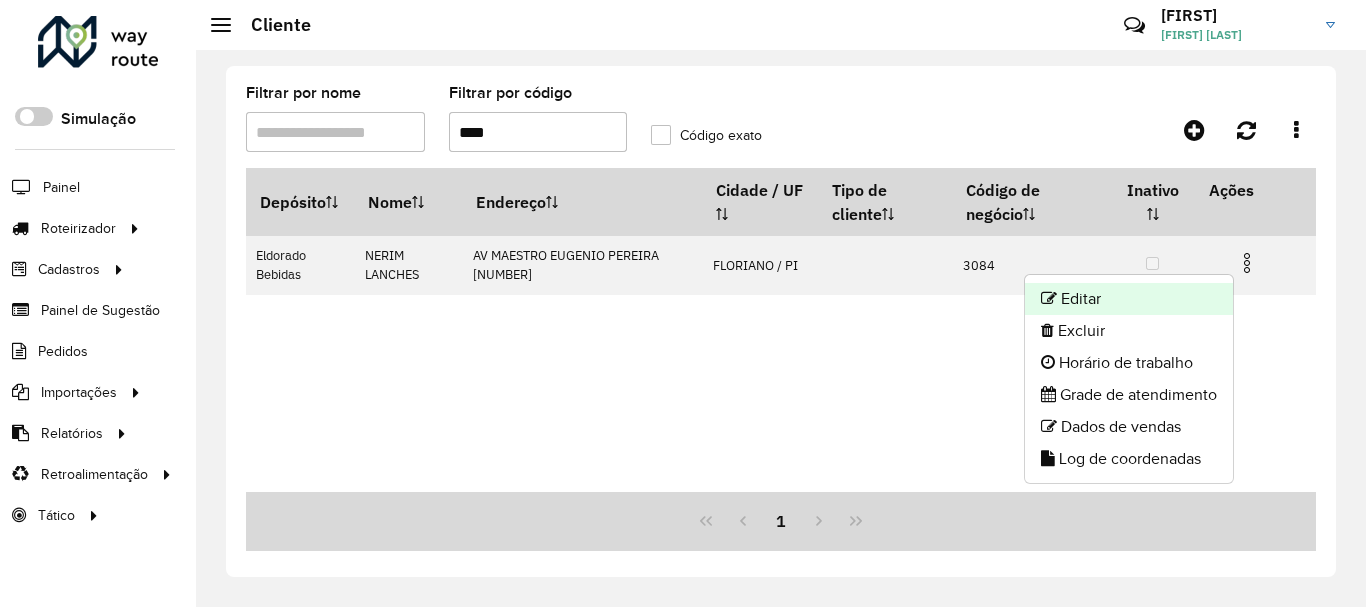 click on "Editar" 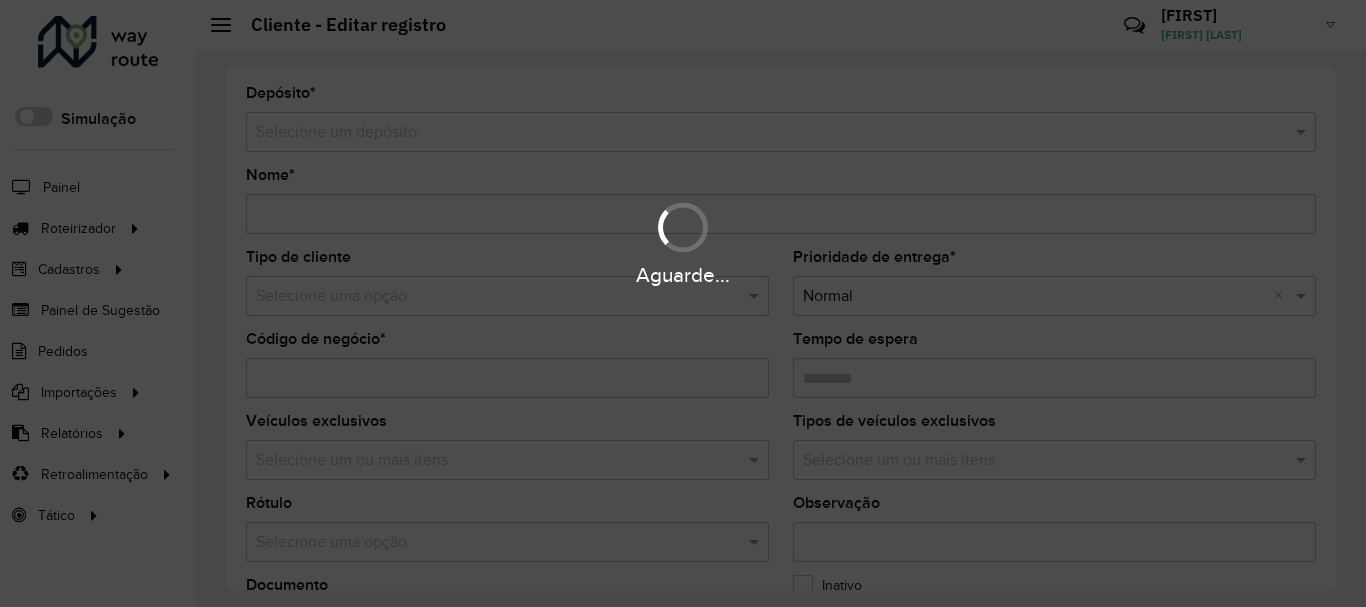 type on "**********" 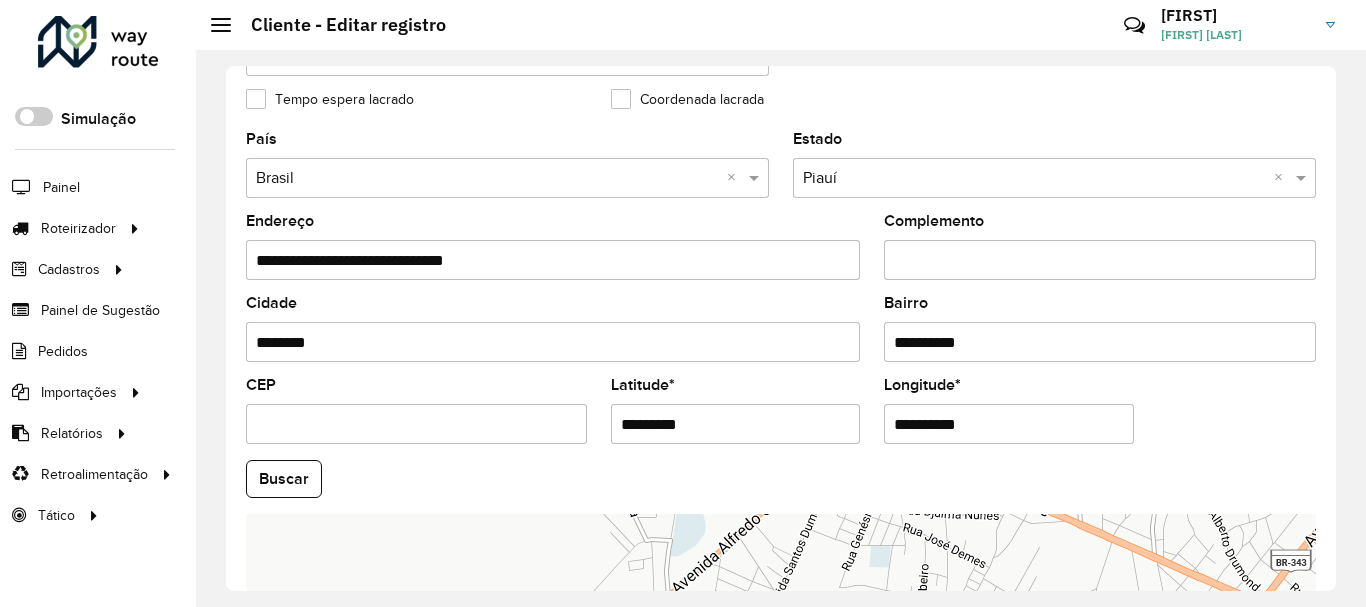 scroll, scrollTop: 600, scrollLeft: 0, axis: vertical 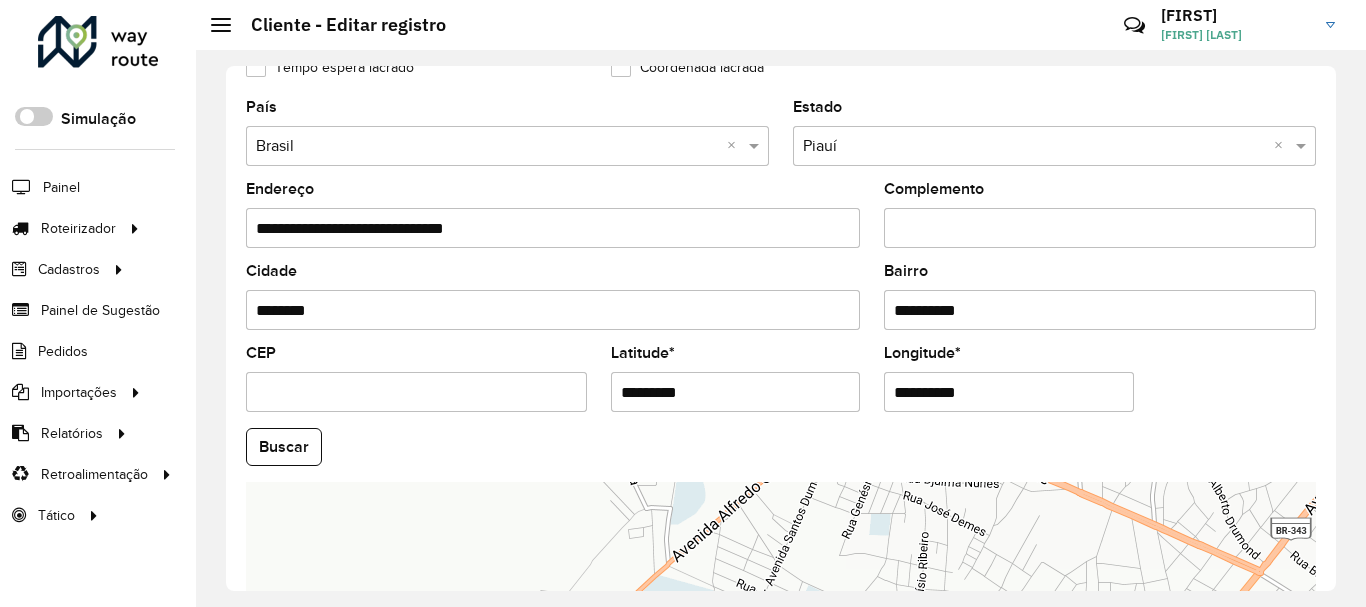 drag, startPoint x: 720, startPoint y: 392, endPoint x: 627, endPoint y: 404, distance: 93.770996 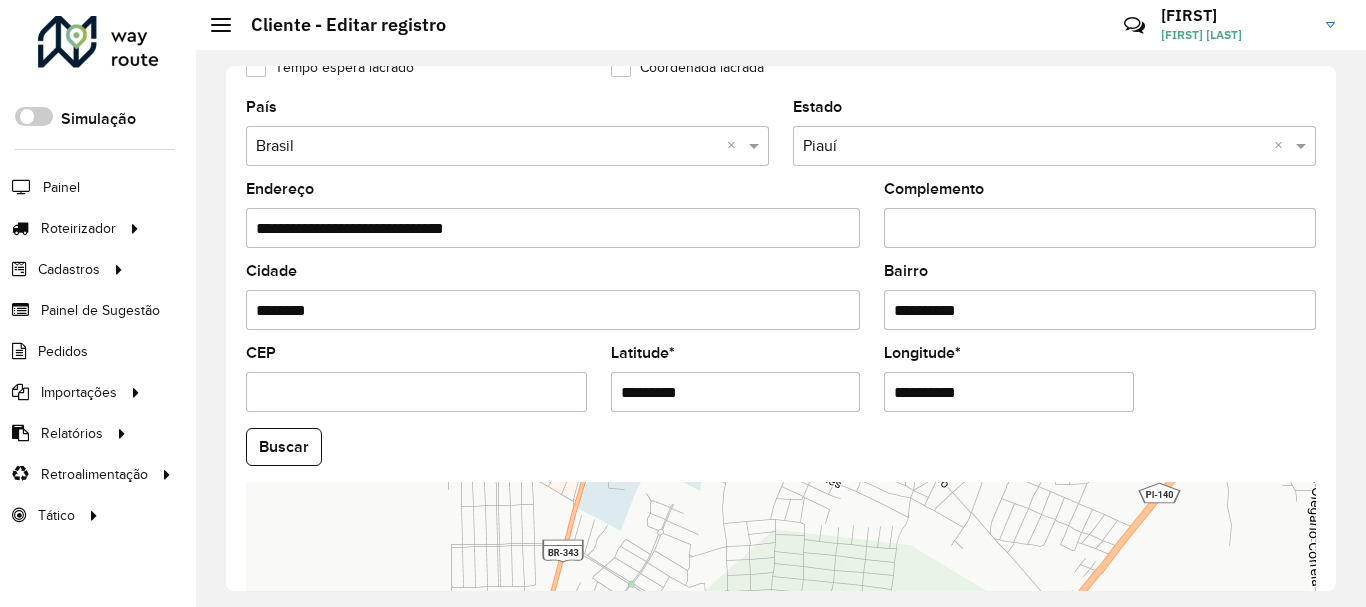 drag, startPoint x: 974, startPoint y: 396, endPoint x: 899, endPoint y: 400, distance: 75.10659 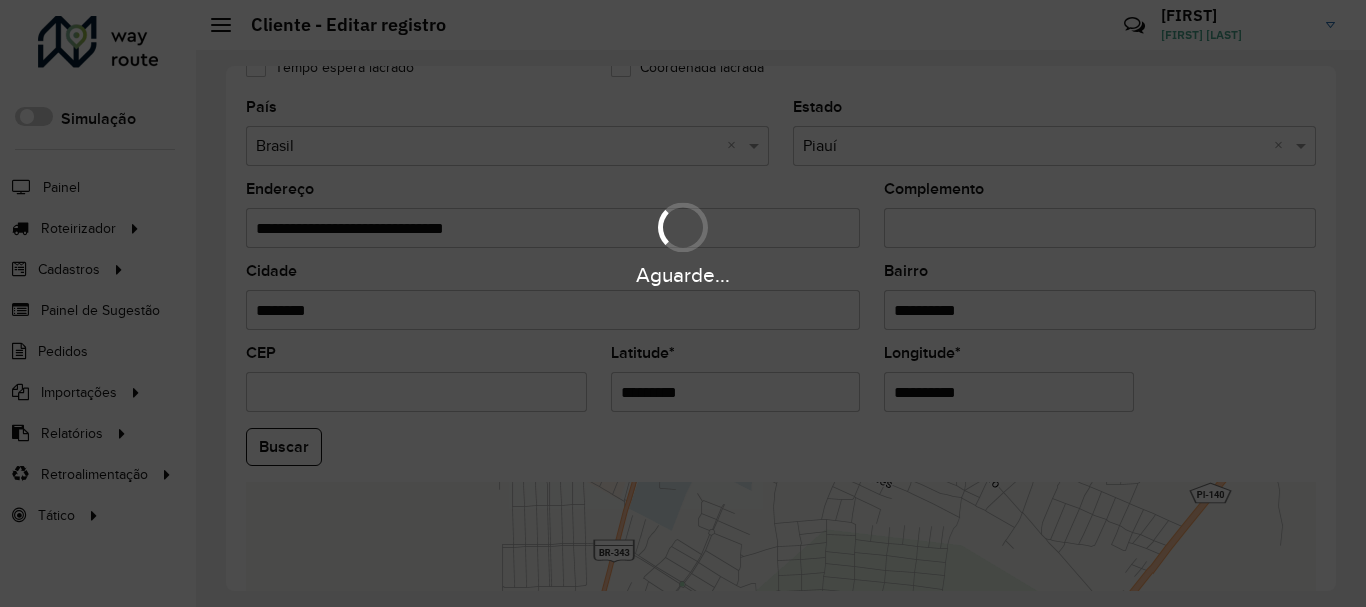 click on "Aguarde...  Pop-up bloqueado!  Seu navegador bloqueou automáticamente a abertura de uma nova janela.   Acesse as configurações e adicione o endereço do sistema a lista de permissão.   Fechar  Roteirizador AmbevTech Simulação Painel Roteirizador Entregas Vendas Cadastros Checkpoint Classificações de venda Cliente Condição de pagamento Consulta de setores Depósito Disponibilidade de veículos Fator tipo de produto Gabarito planner Grupo Rota Fator Tipo Produto Grupo de Depósito Grupo de rotas exclusiva Grupo de setores Jornada Jornada RN Layout integração Modelo Motorista Multi Depósito Painel de sugestão Parada Pedágio Perfil de Vendedor Ponto de apoio Ponto de apoio FAD Prioridade pedido Produto Restrição de Atendimento Planner Rodízio de placa Rota exclusiva FAD Rótulo Setor Setor Planner Tempo de parada de refeição Tipo de cliente Tipo de veículo Tipo de veículo RN Transportadora Usuário Vendedor Veículo Painel de Sugestão Pedidos Importações Classificação e volume de venda" at bounding box center [683, 303] 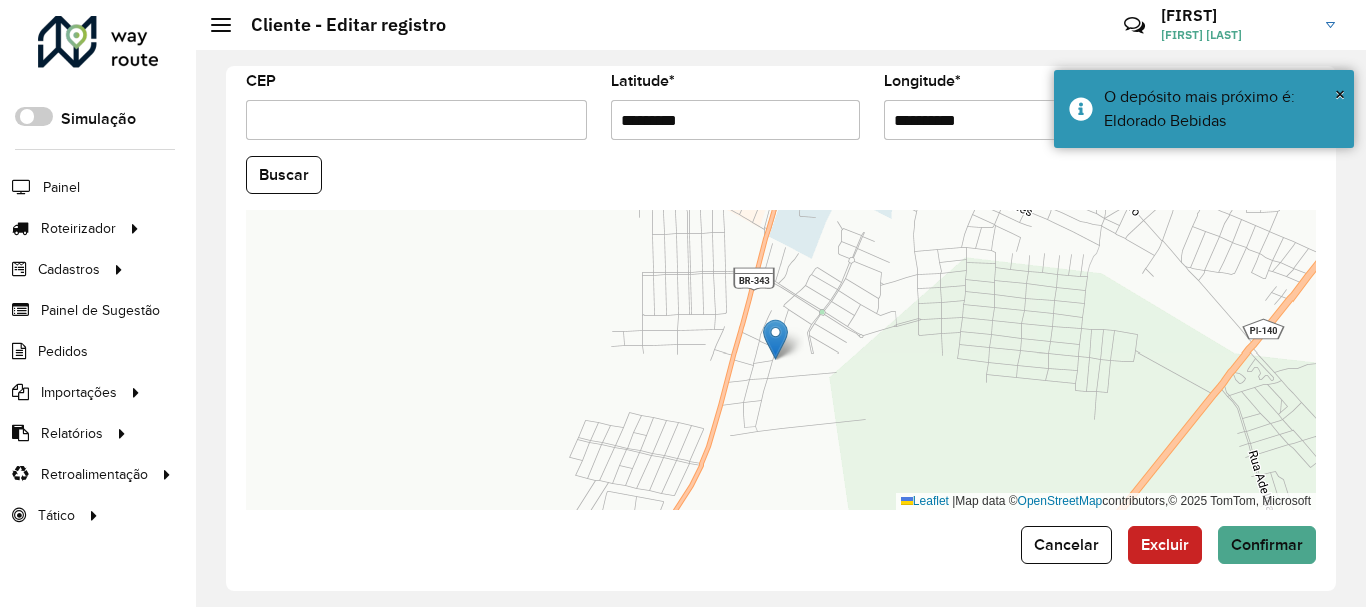 scroll, scrollTop: 881, scrollLeft: 0, axis: vertical 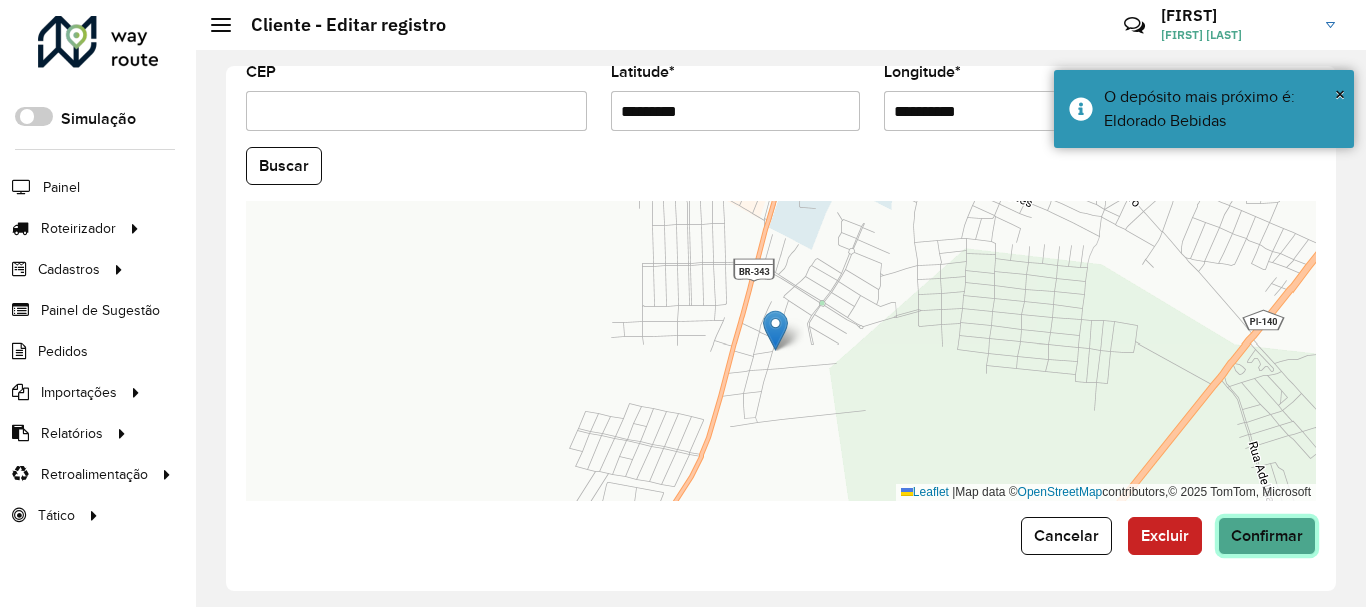 click on "Confirmar" 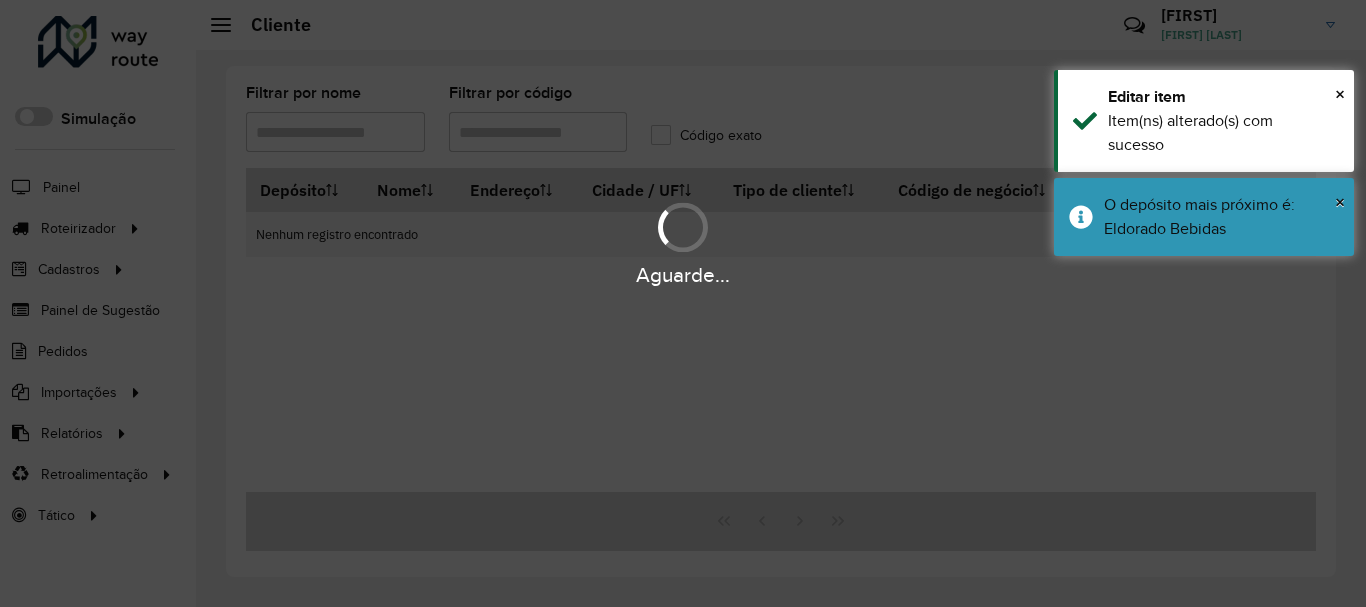 type on "****" 